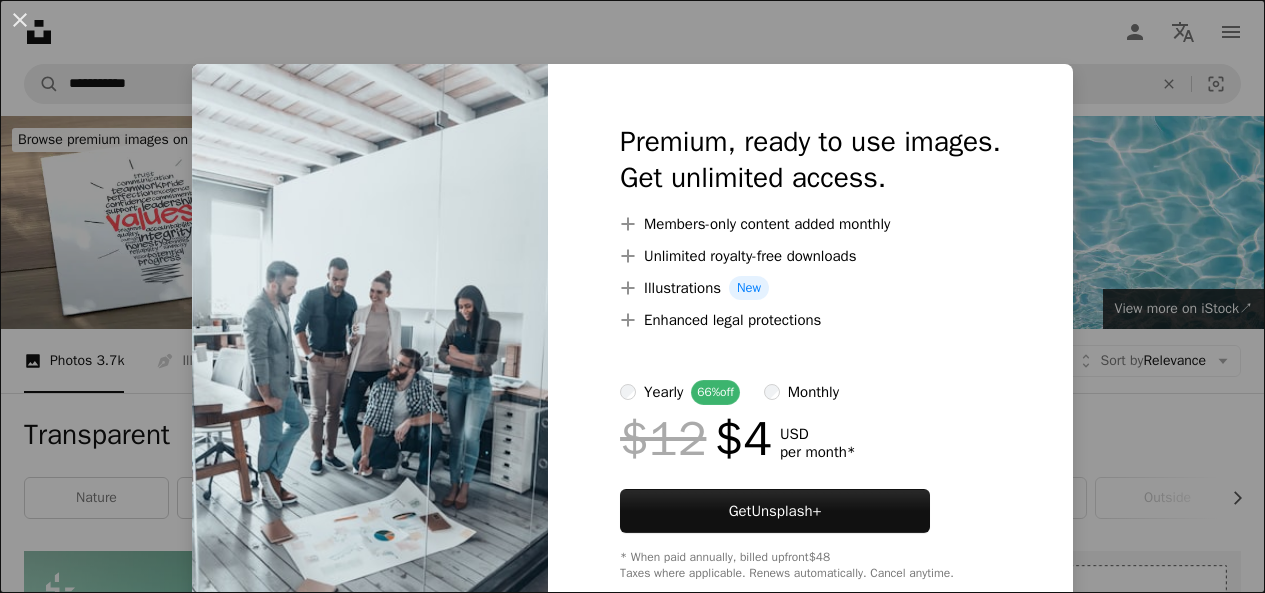 scroll, scrollTop: 3000, scrollLeft: 0, axis: vertical 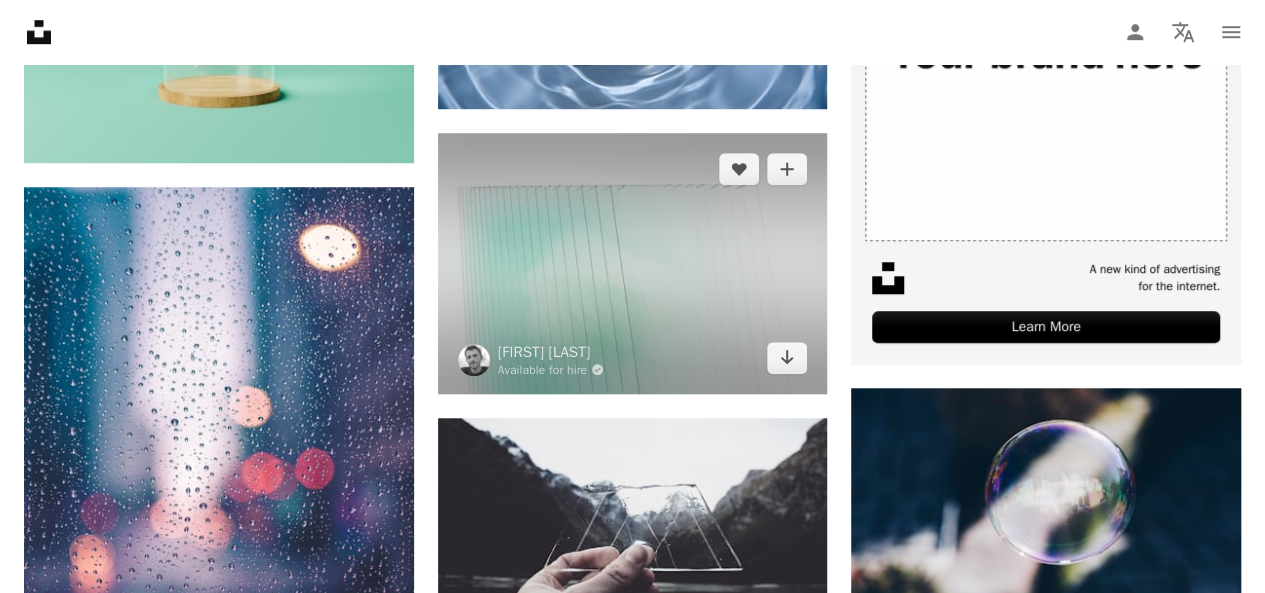 click at bounding box center (633, 263) 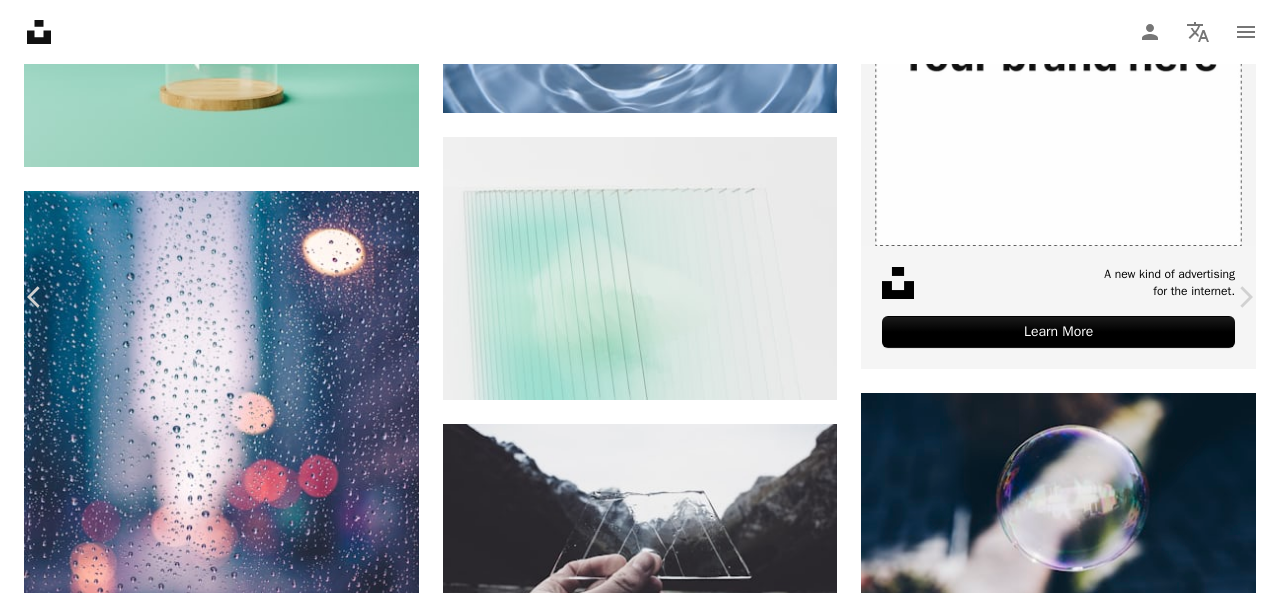 scroll, scrollTop: 1700, scrollLeft: 0, axis: vertical 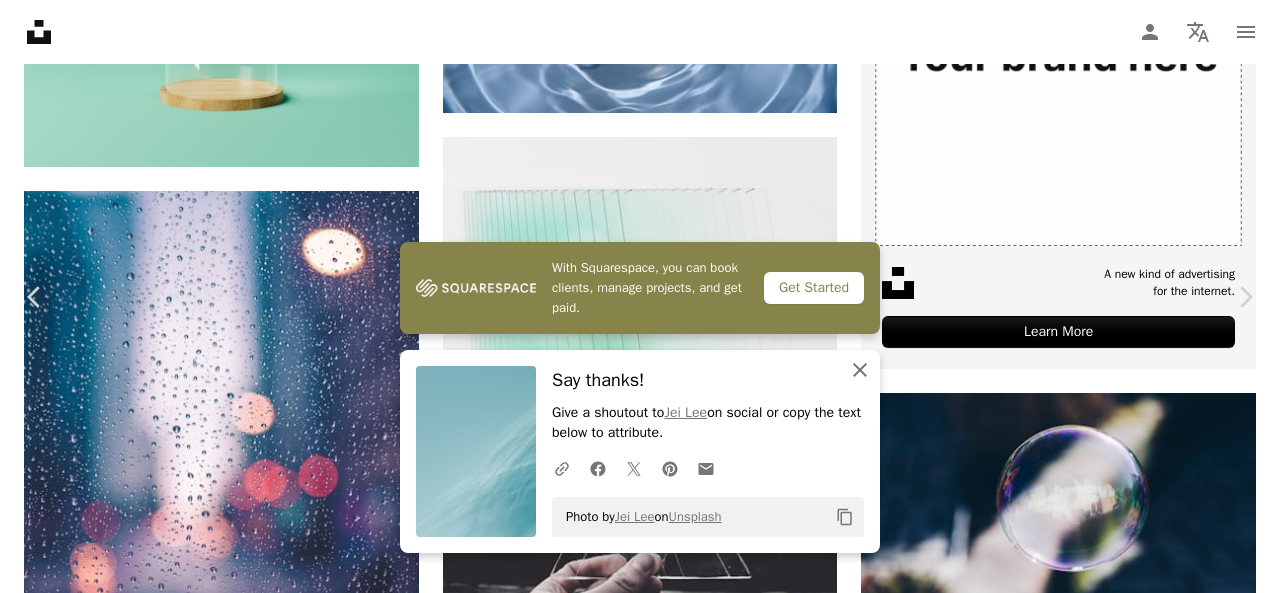 click on "An X shape" 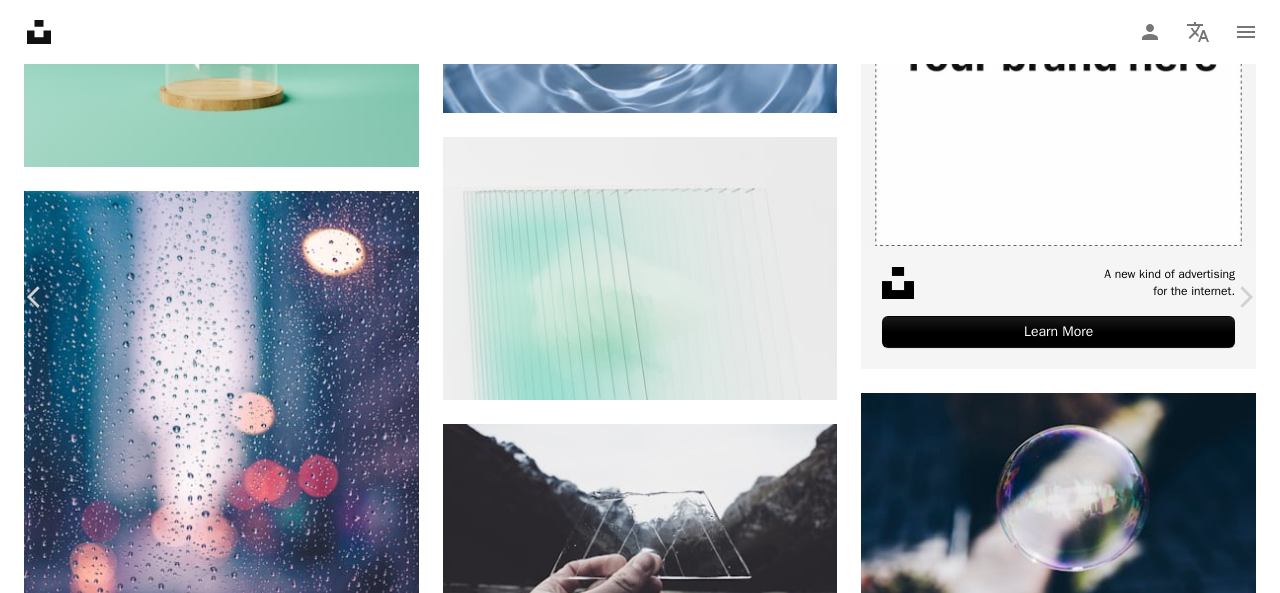 scroll, scrollTop: 4637, scrollLeft: 0, axis: vertical 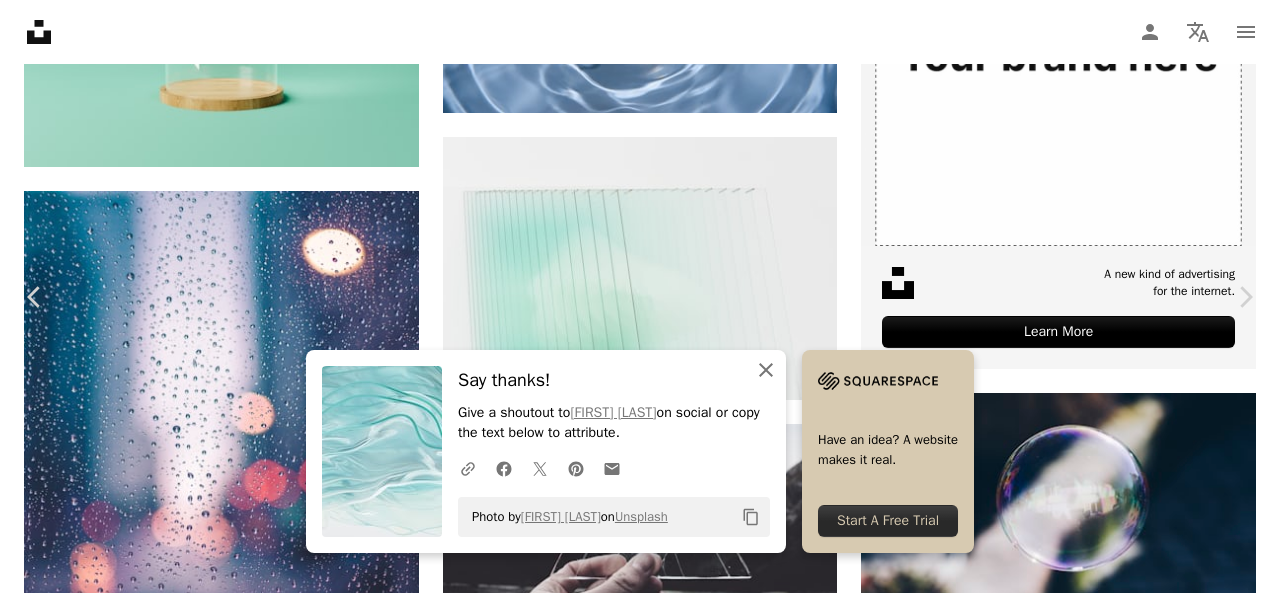 click 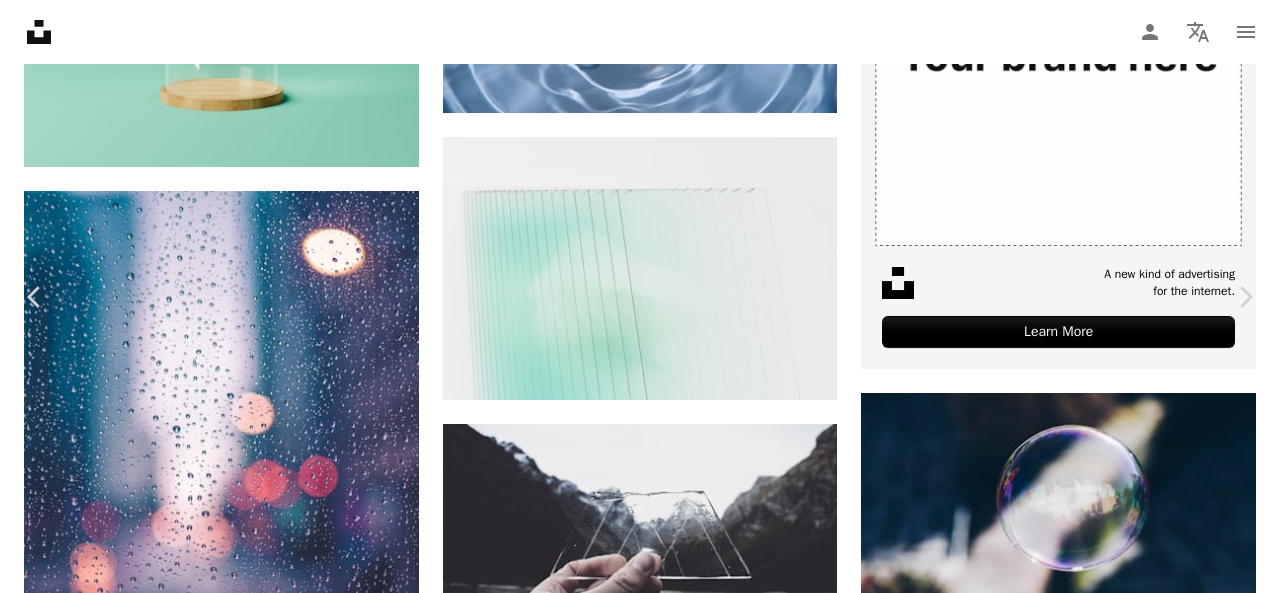 scroll, scrollTop: 6090, scrollLeft: 0, axis: vertical 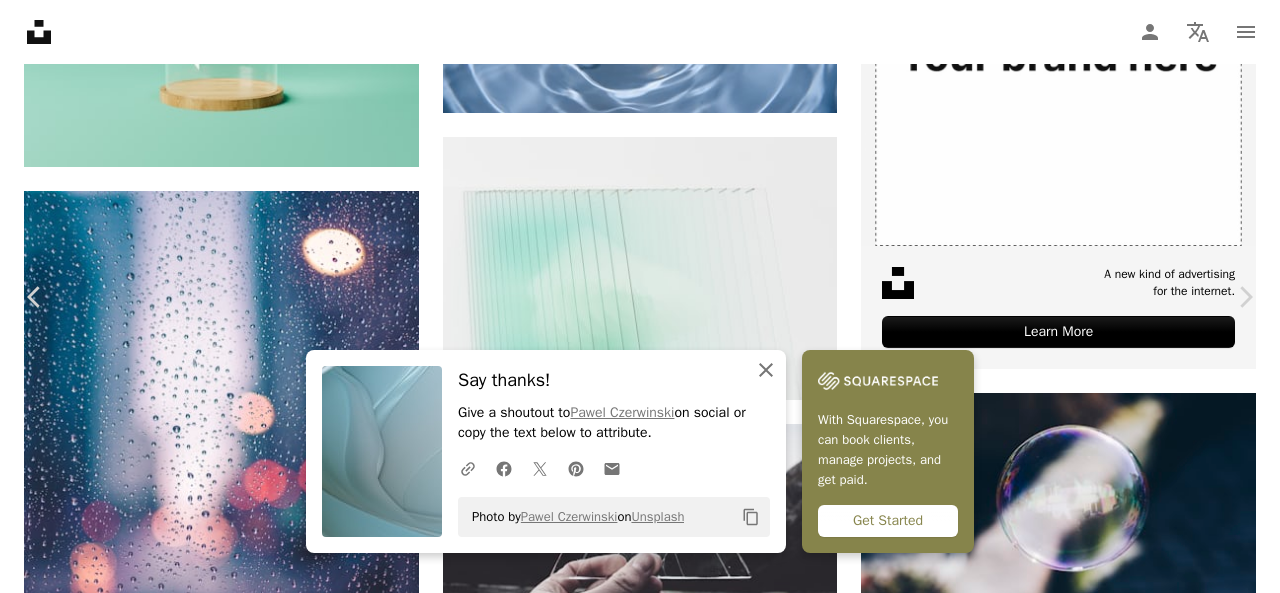 click on "An X shape" 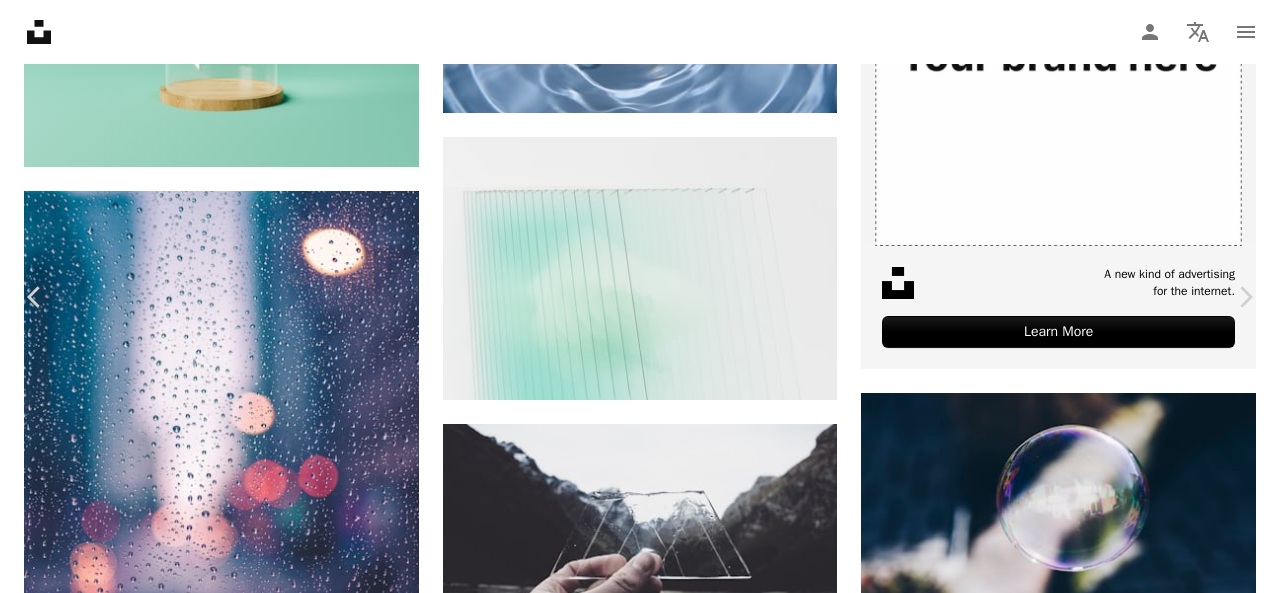 scroll, scrollTop: 6990, scrollLeft: 0, axis: vertical 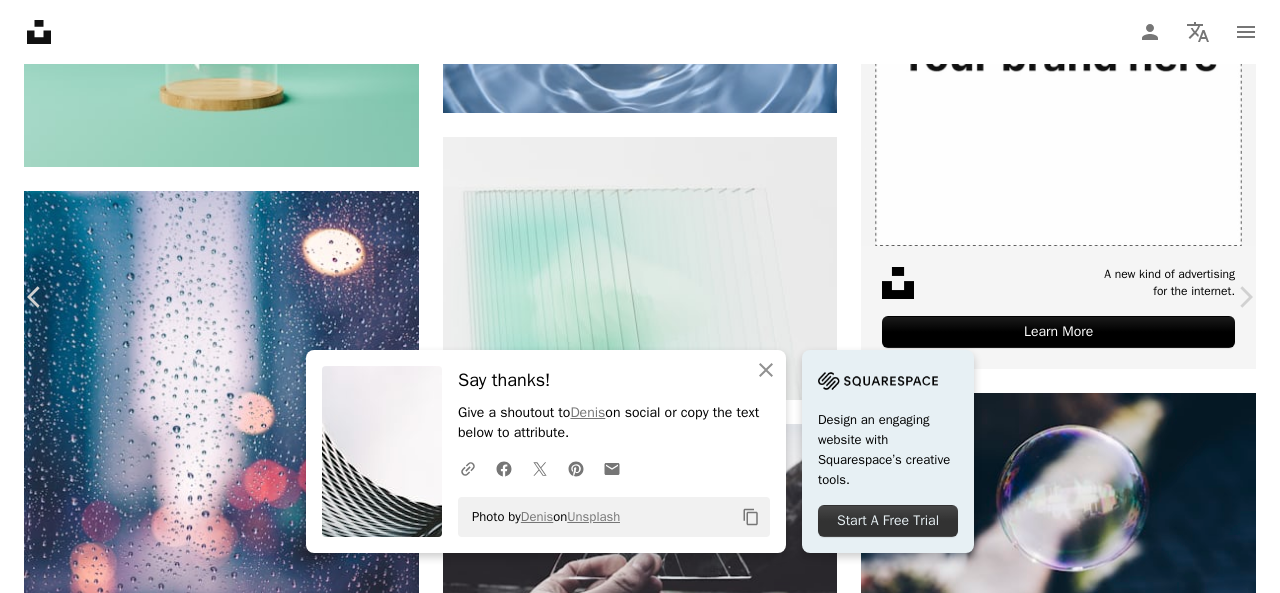 click 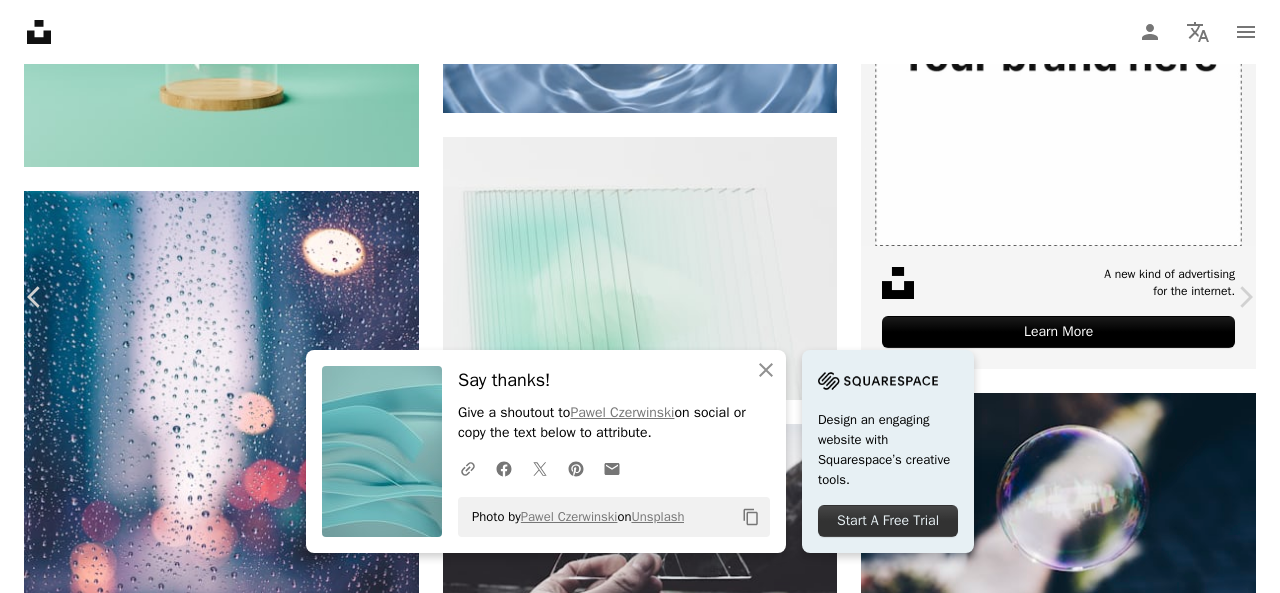 scroll, scrollTop: 8790, scrollLeft: 0, axis: vertical 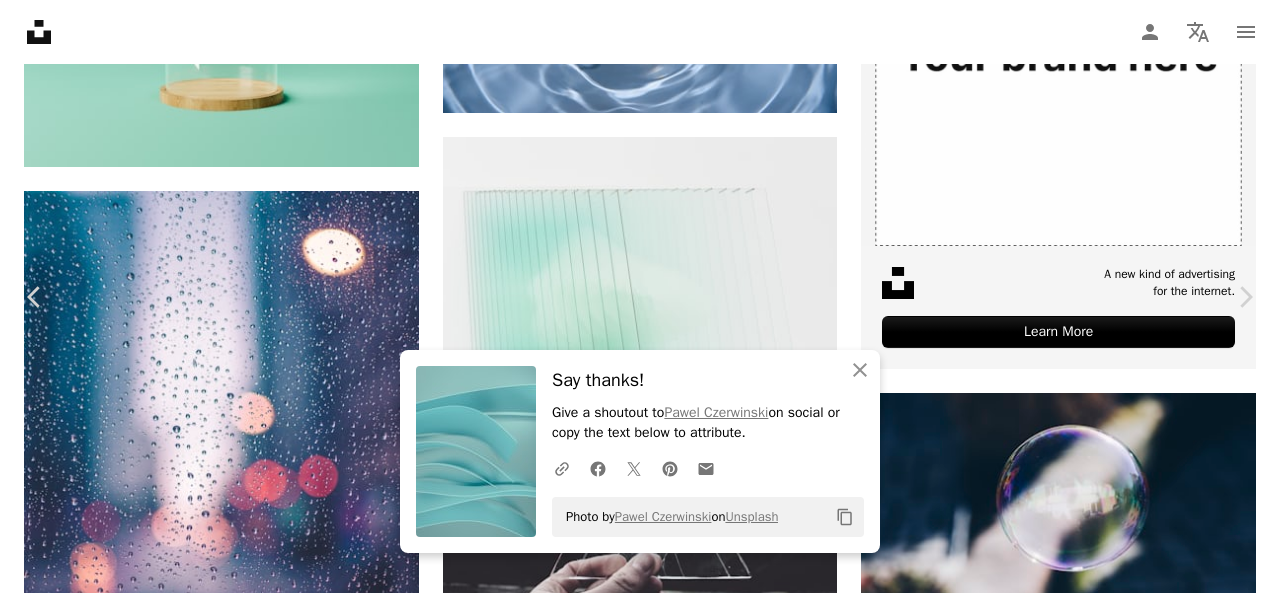 click on "Arrow pointing down" 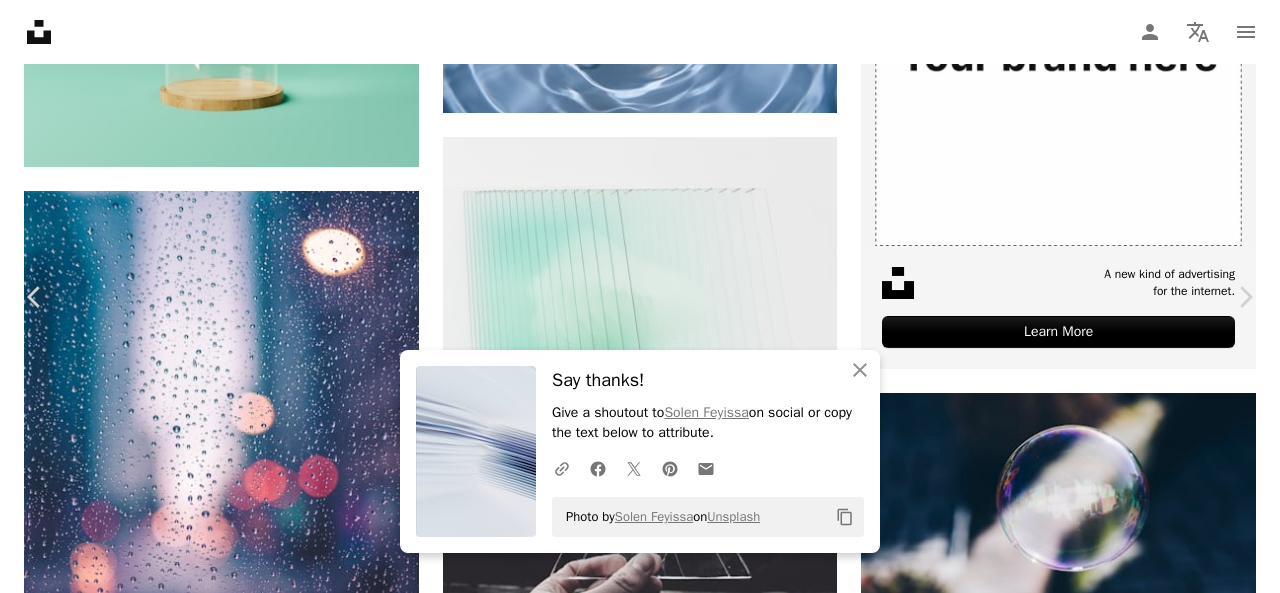 scroll, scrollTop: 10777, scrollLeft: 0, axis: vertical 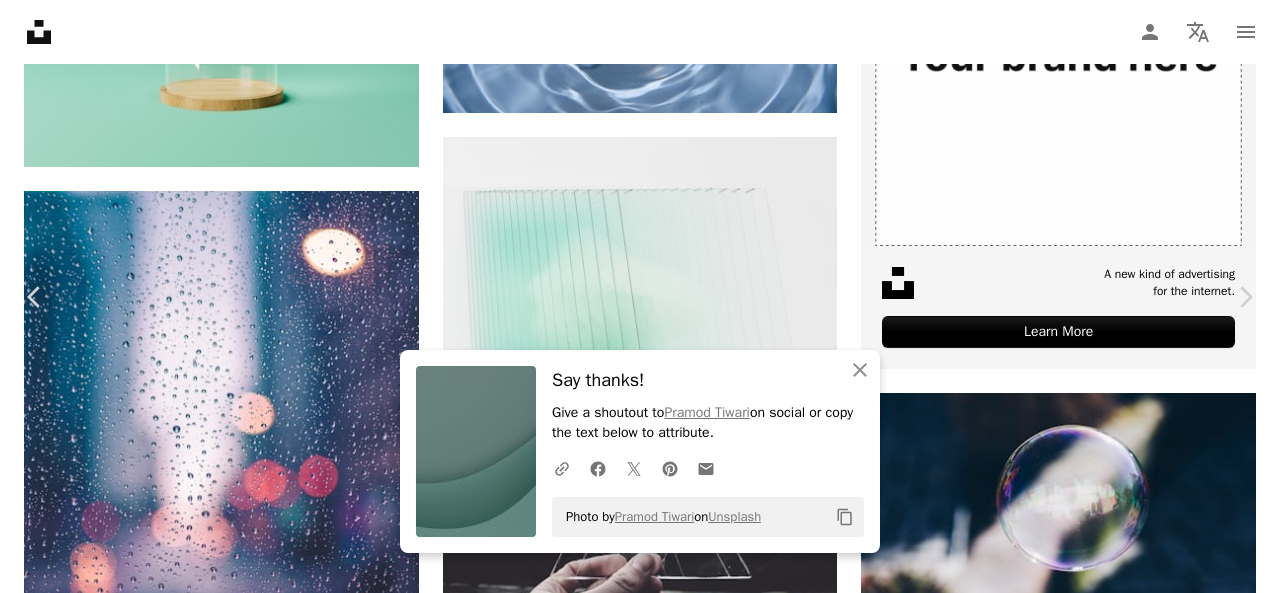 click on "Arrow pointing down" at bounding box center [397, 4301] 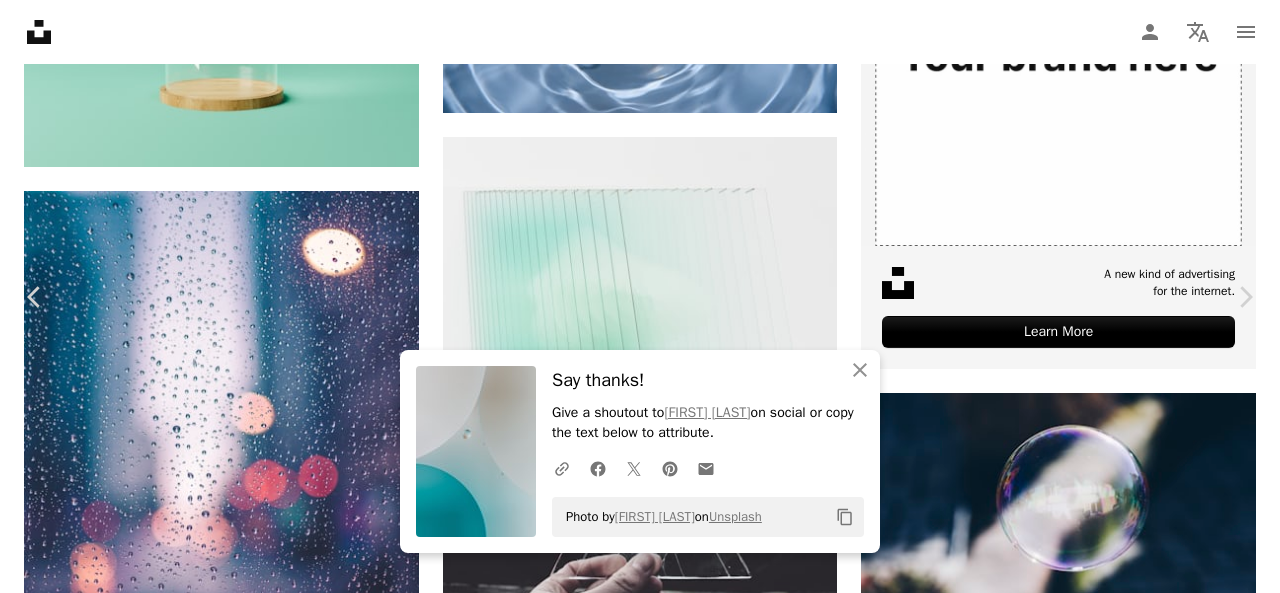 scroll, scrollTop: 14661, scrollLeft: 0, axis: vertical 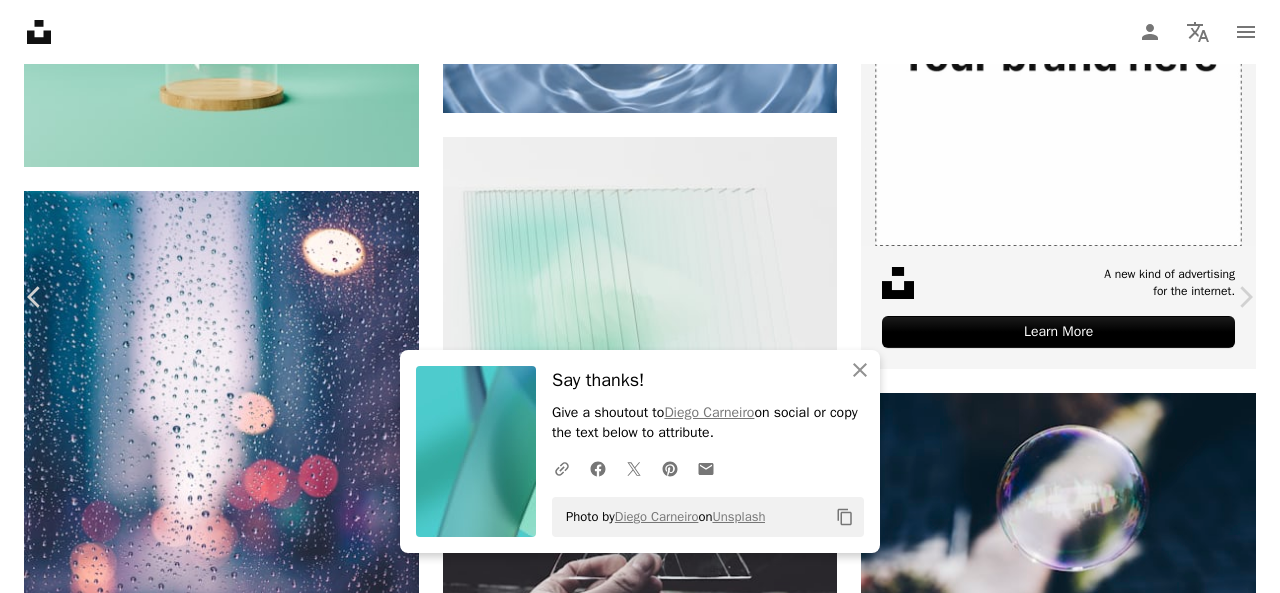 click 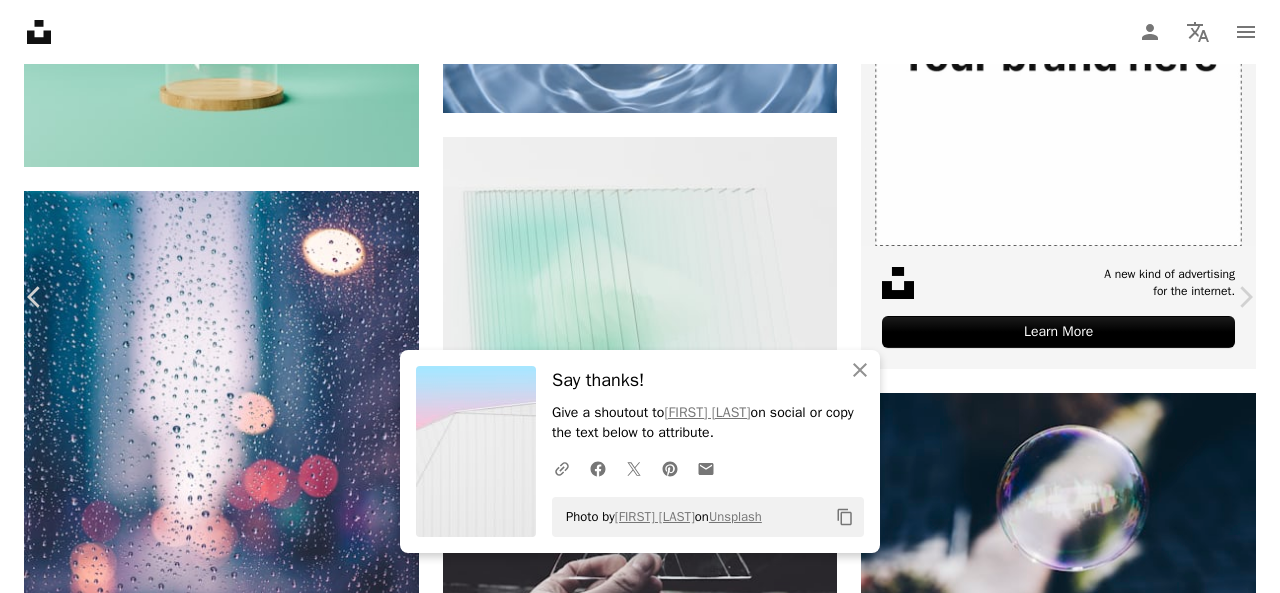 scroll, scrollTop: 17865, scrollLeft: 0, axis: vertical 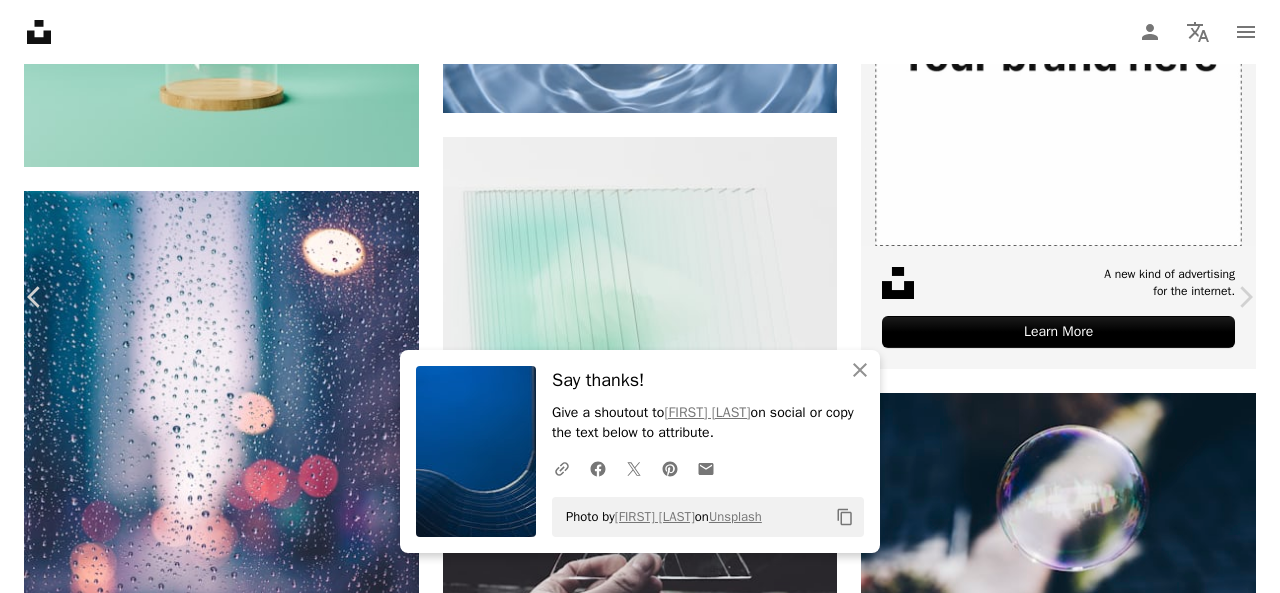click on "Arrow pointing down" 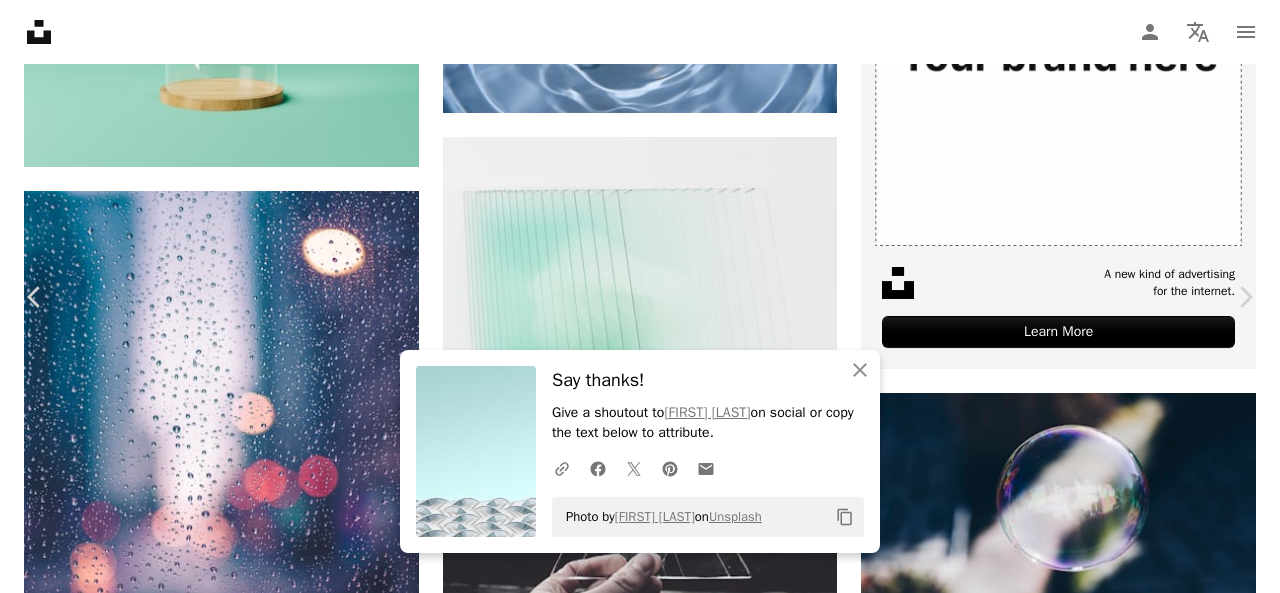scroll, scrollTop: 20865, scrollLeft: 0, axis: vertical 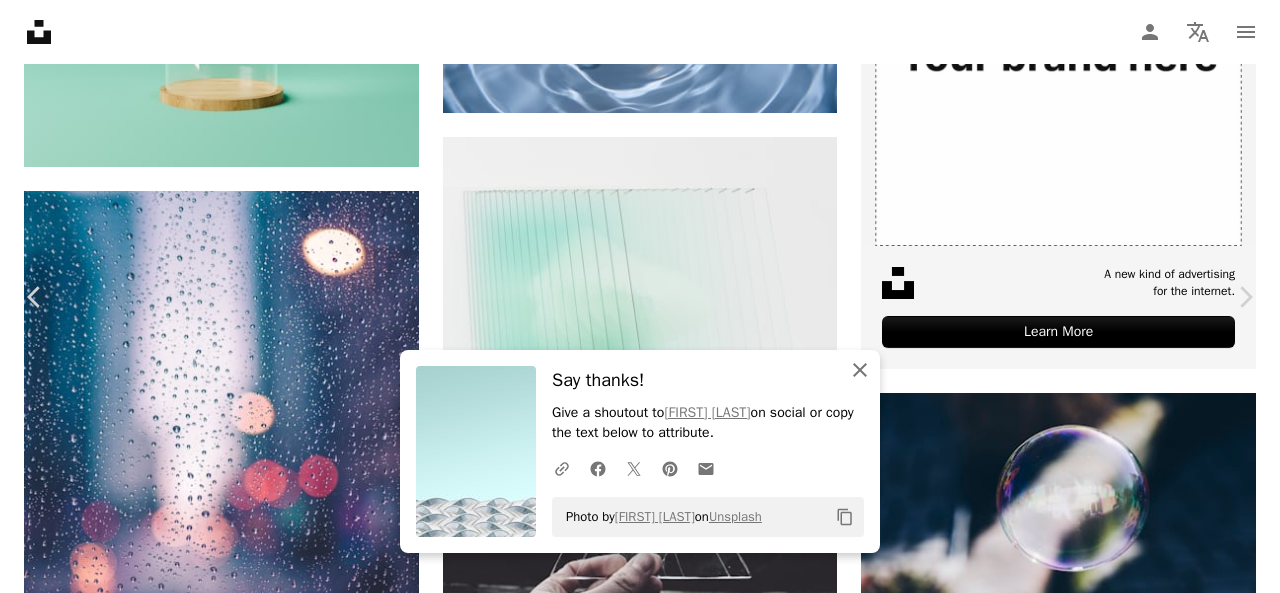click on "An X shape" 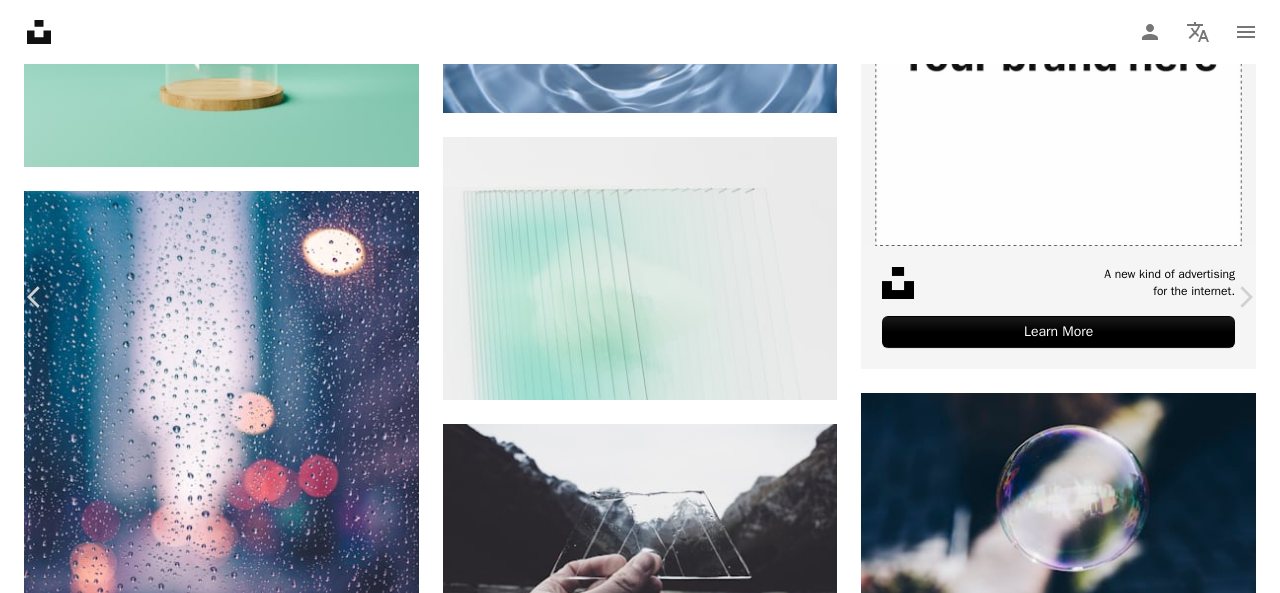 click 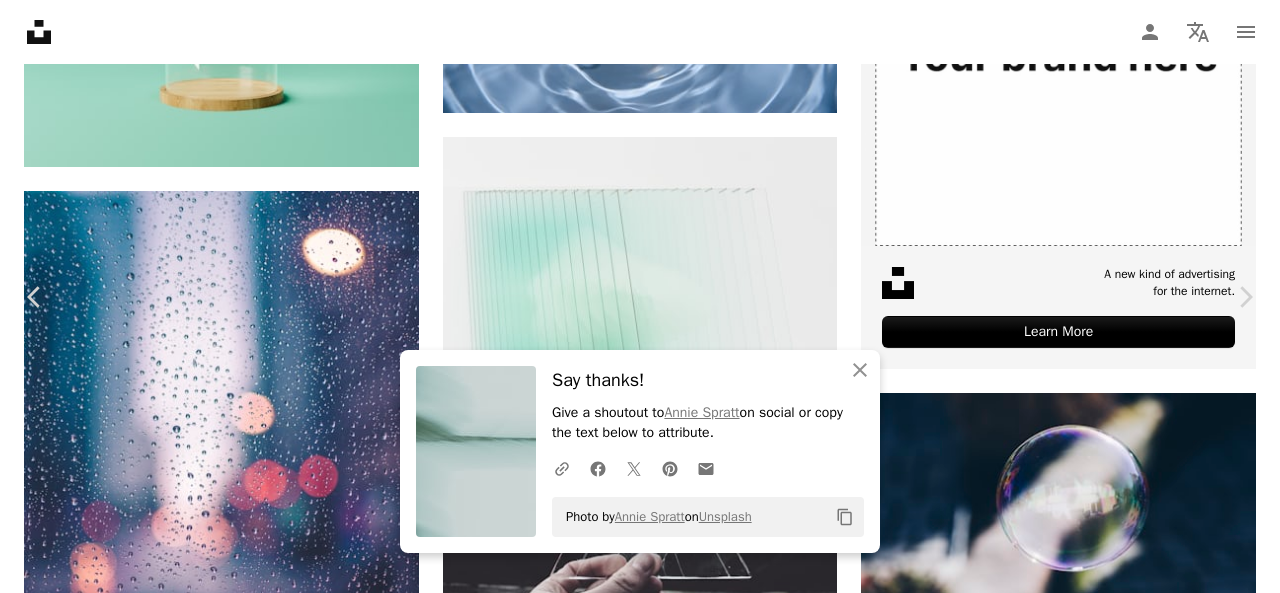 scroll, scrollTop: 30408, scrollLeft: 0, axis: vertical 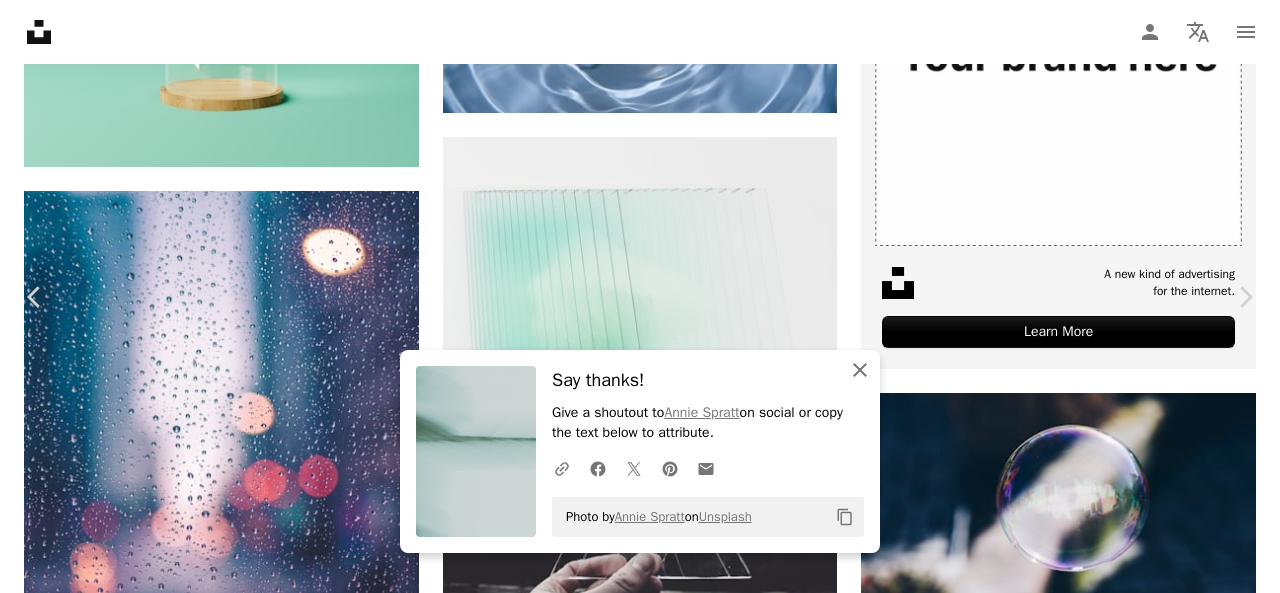 click on "An X shape" 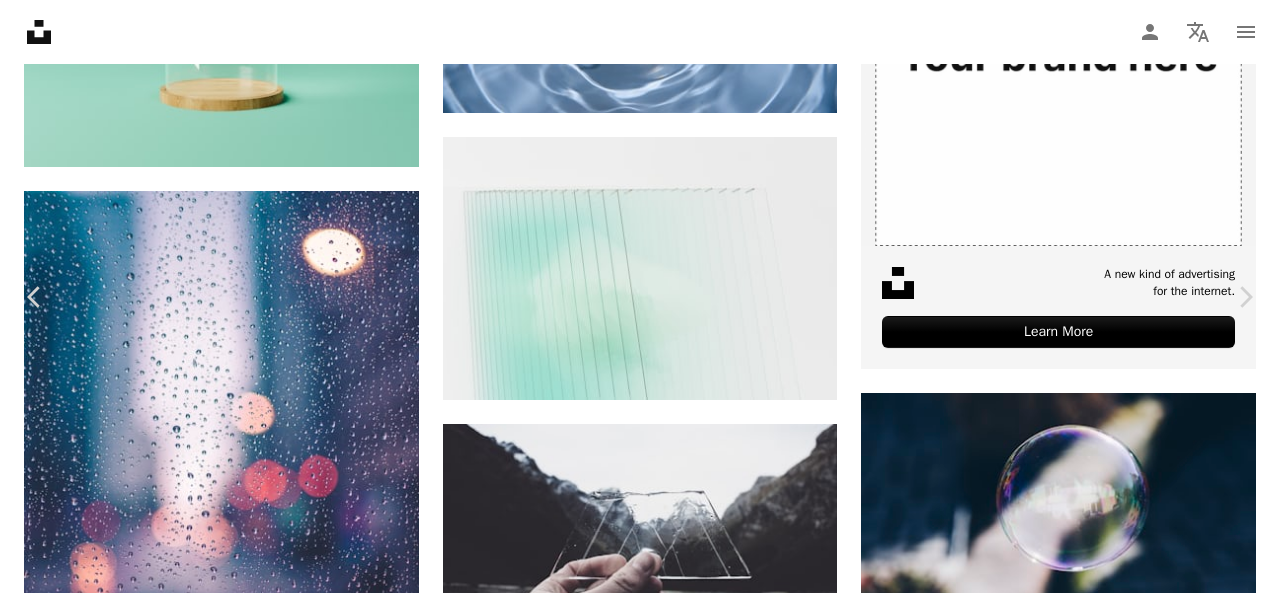 click on "An X shape" 